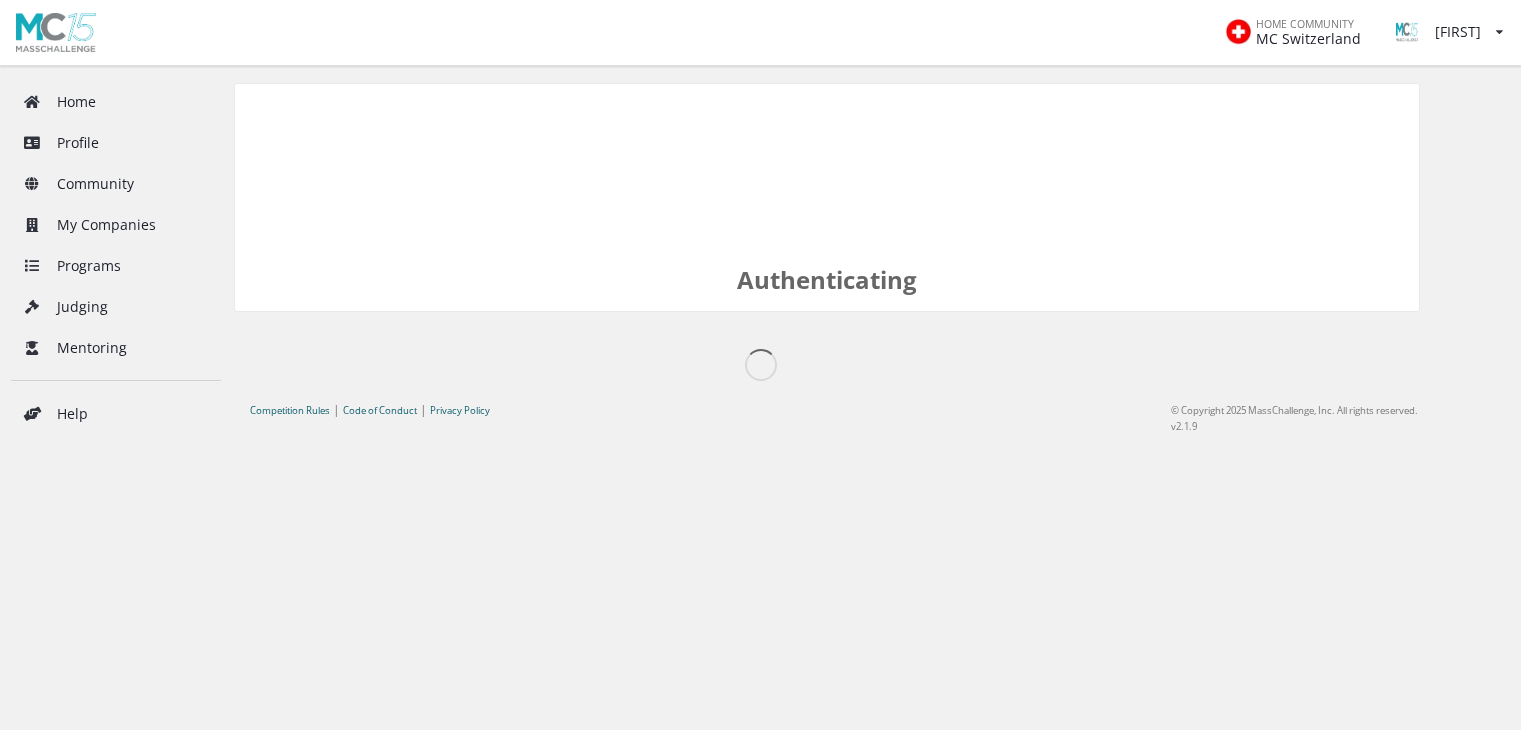 scroll, scrollTop: 0, scrollLeft: 0, axis: both 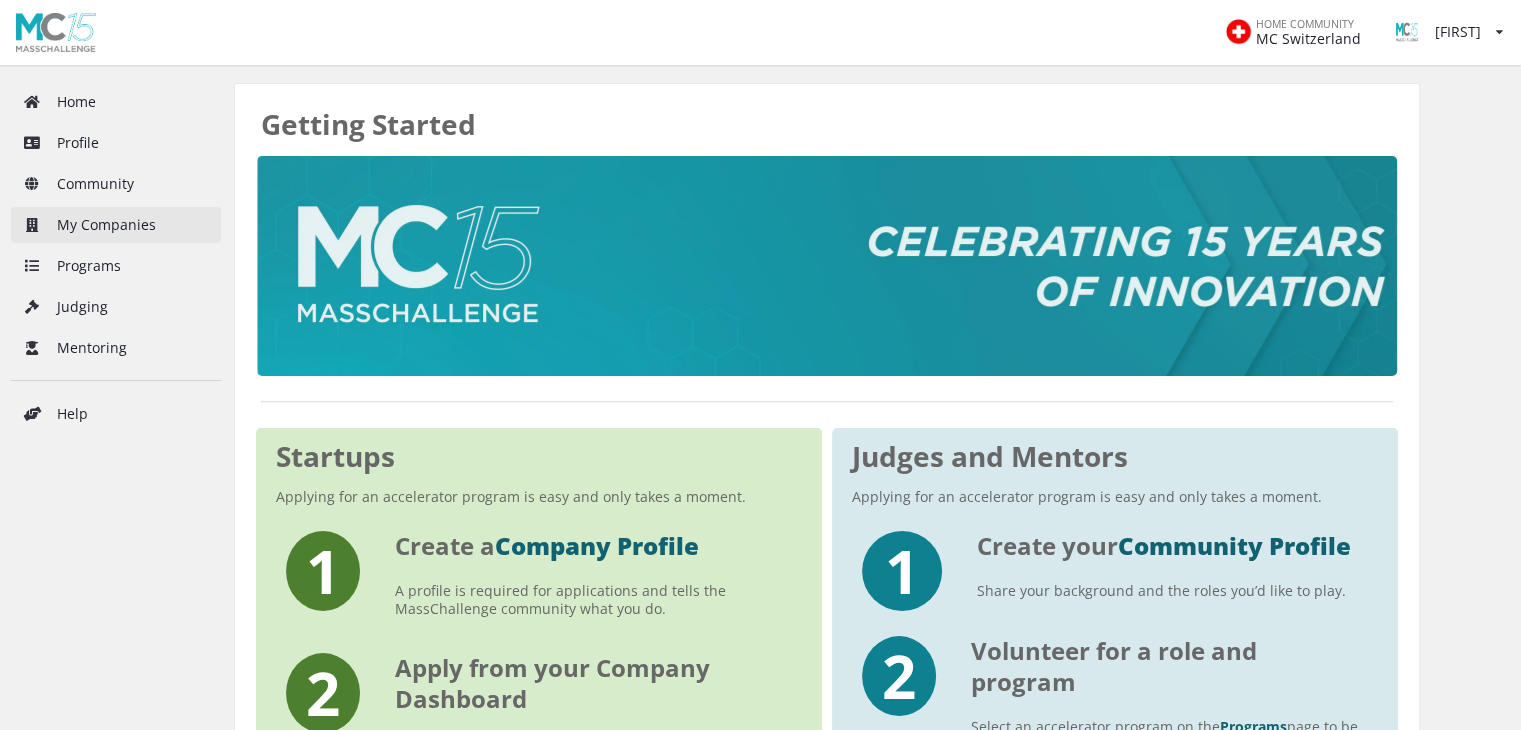 click on "My Companies" at bounding box center [116, 225] 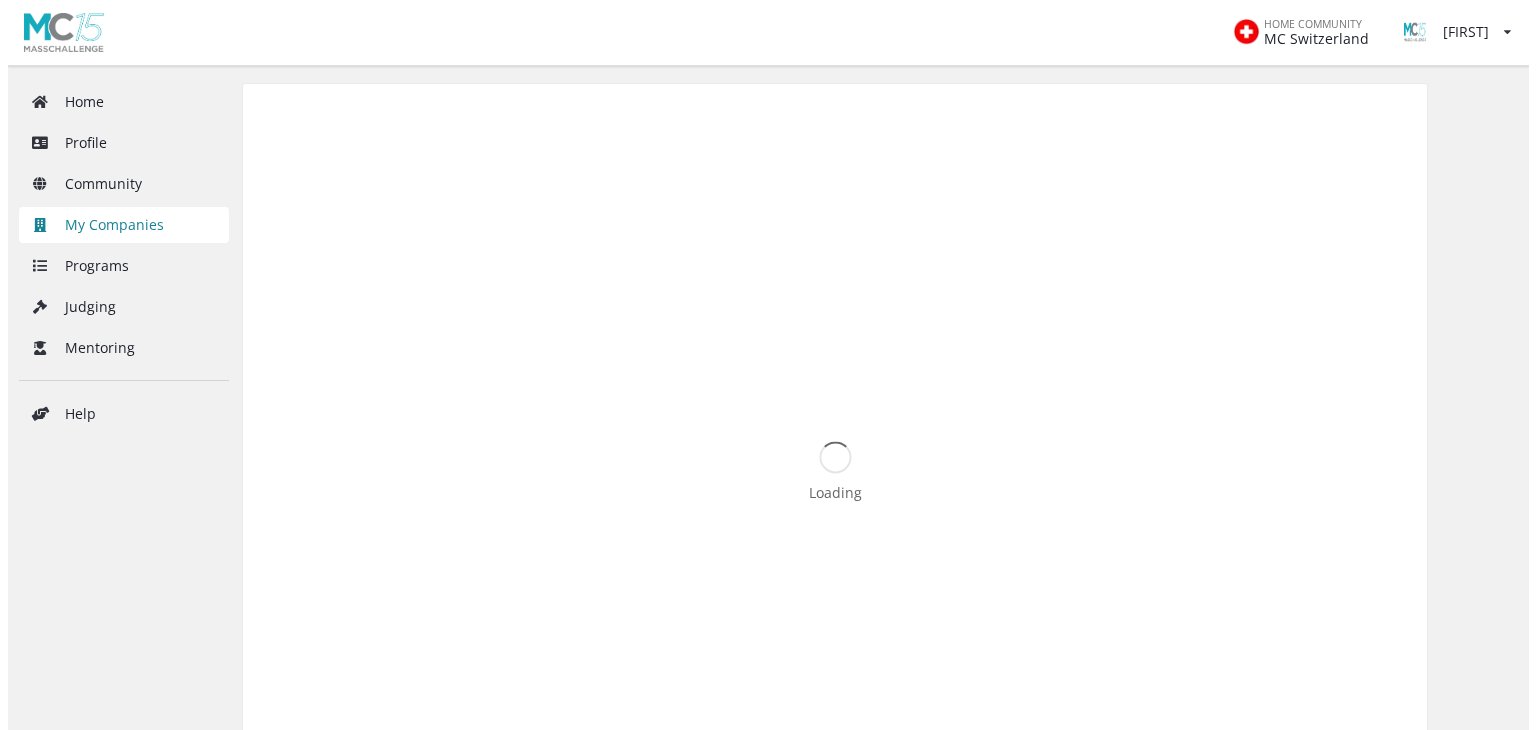 scroll, scrollTop: 0, scrollLeft: 0, axis: both 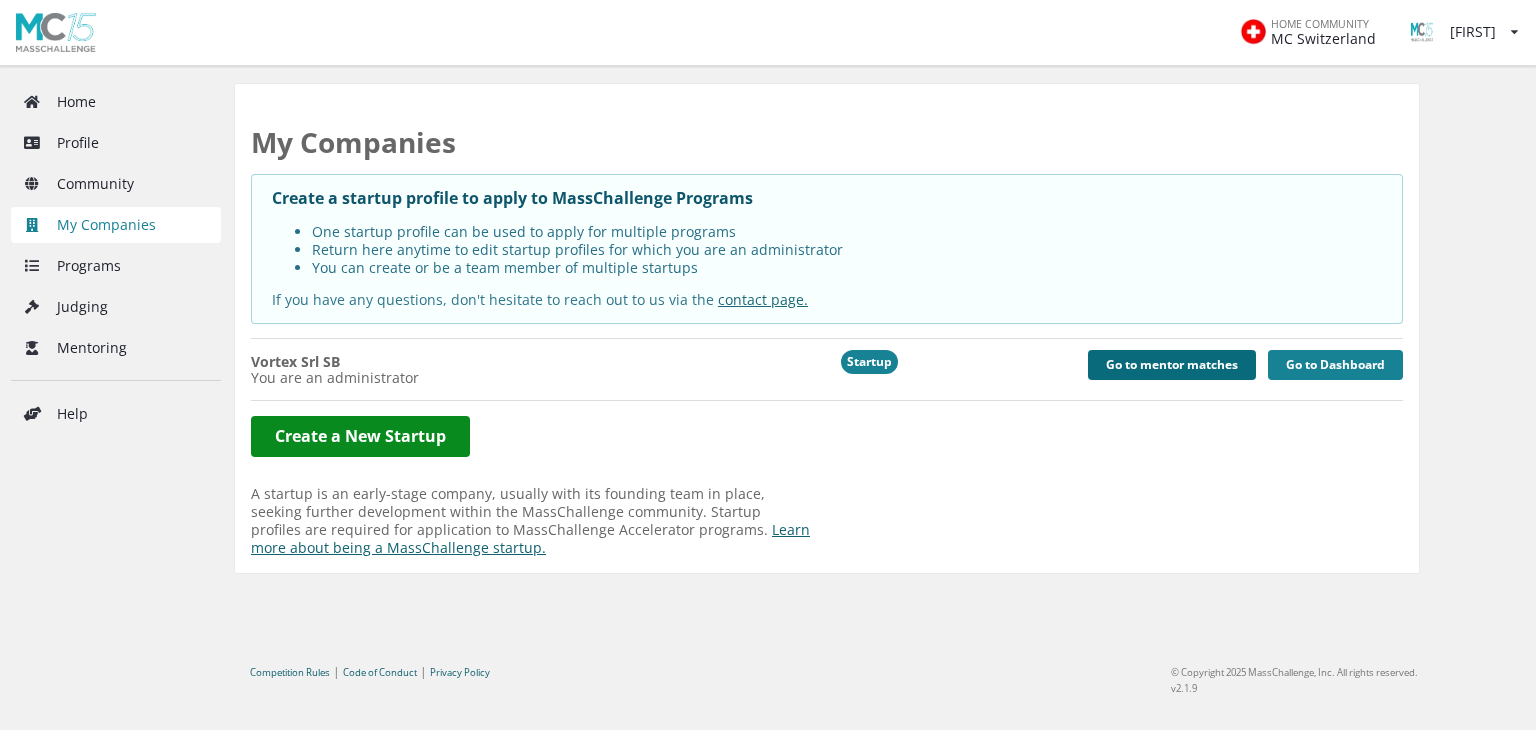 click on "Go to mentor matches" at bounding box center (1172, 365) 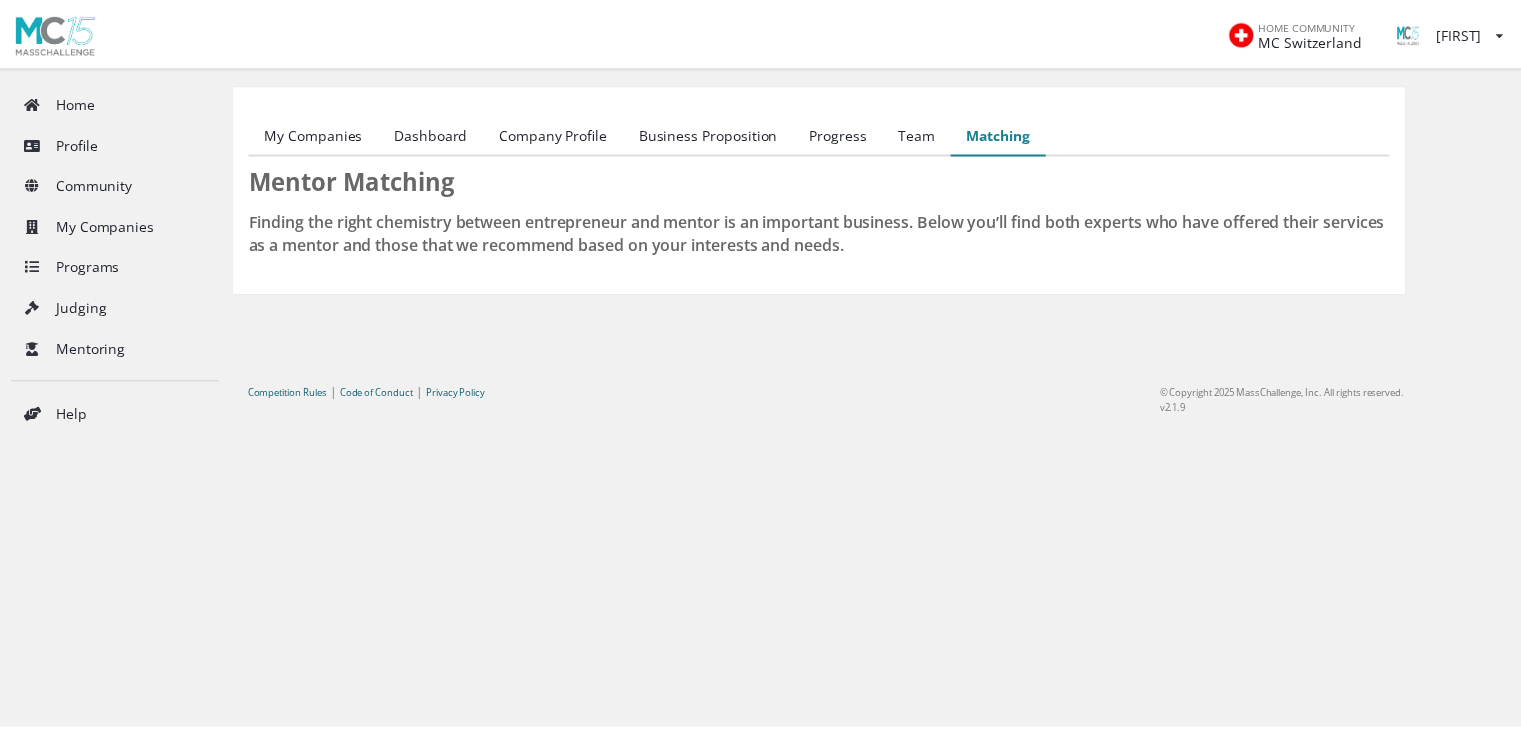 scroll, scrollTop: 0, scrollLeft: 0, axis: both 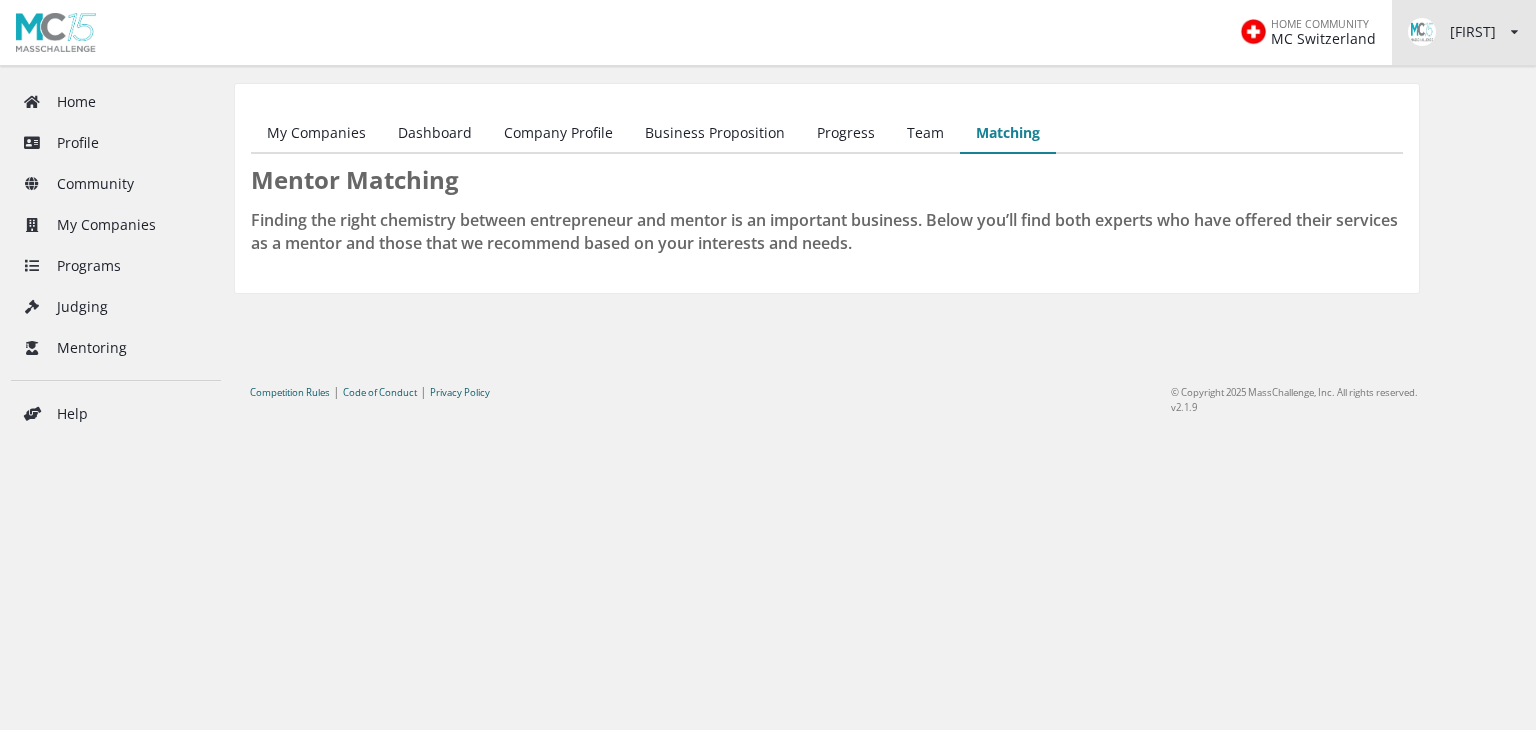 click on "[FIRST]" at bounding box center [1452, 32] 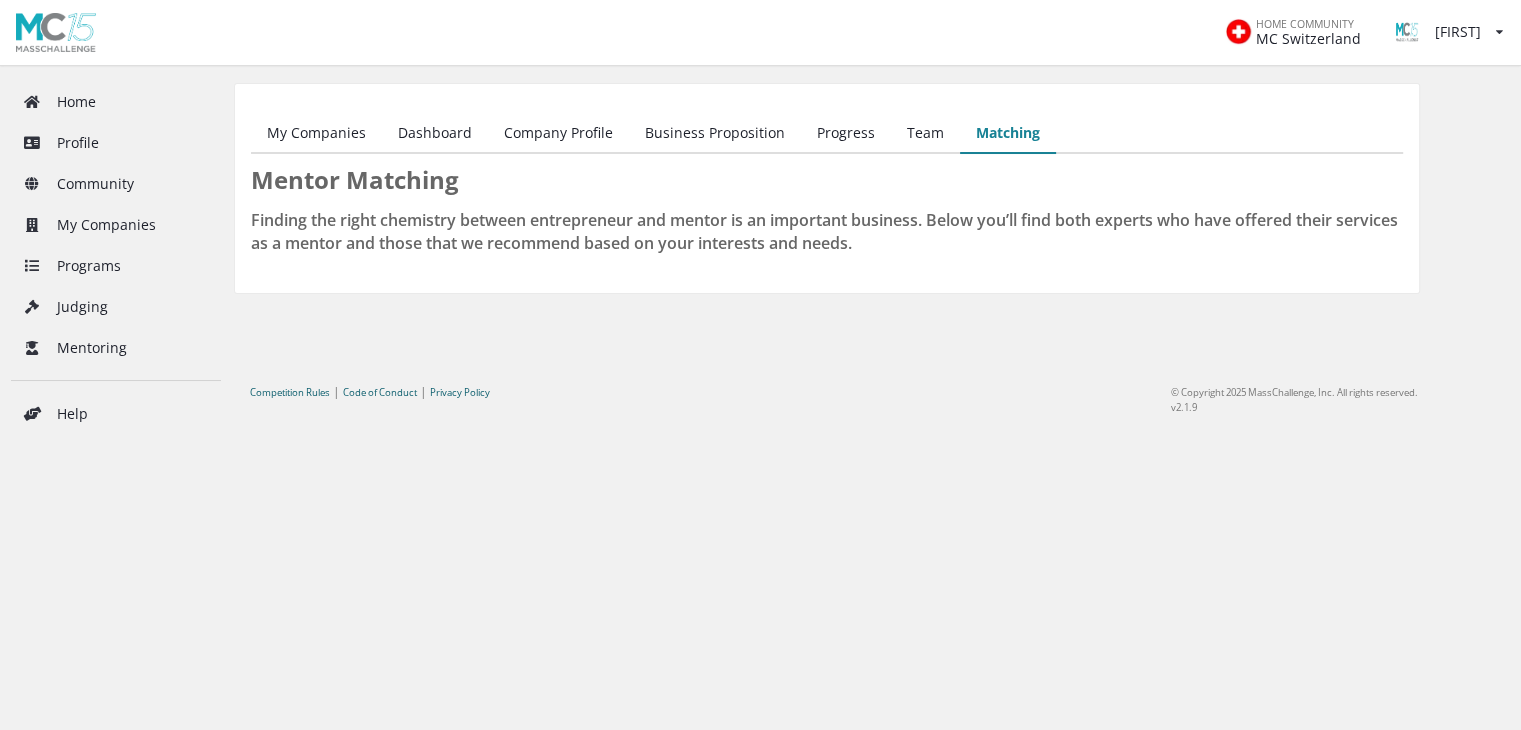 click on "HOME COMMUNITY
MC [COUNTRY]
[FIRST]
View/edit profile
Change password
Log out" at bounding box center (760, 218) 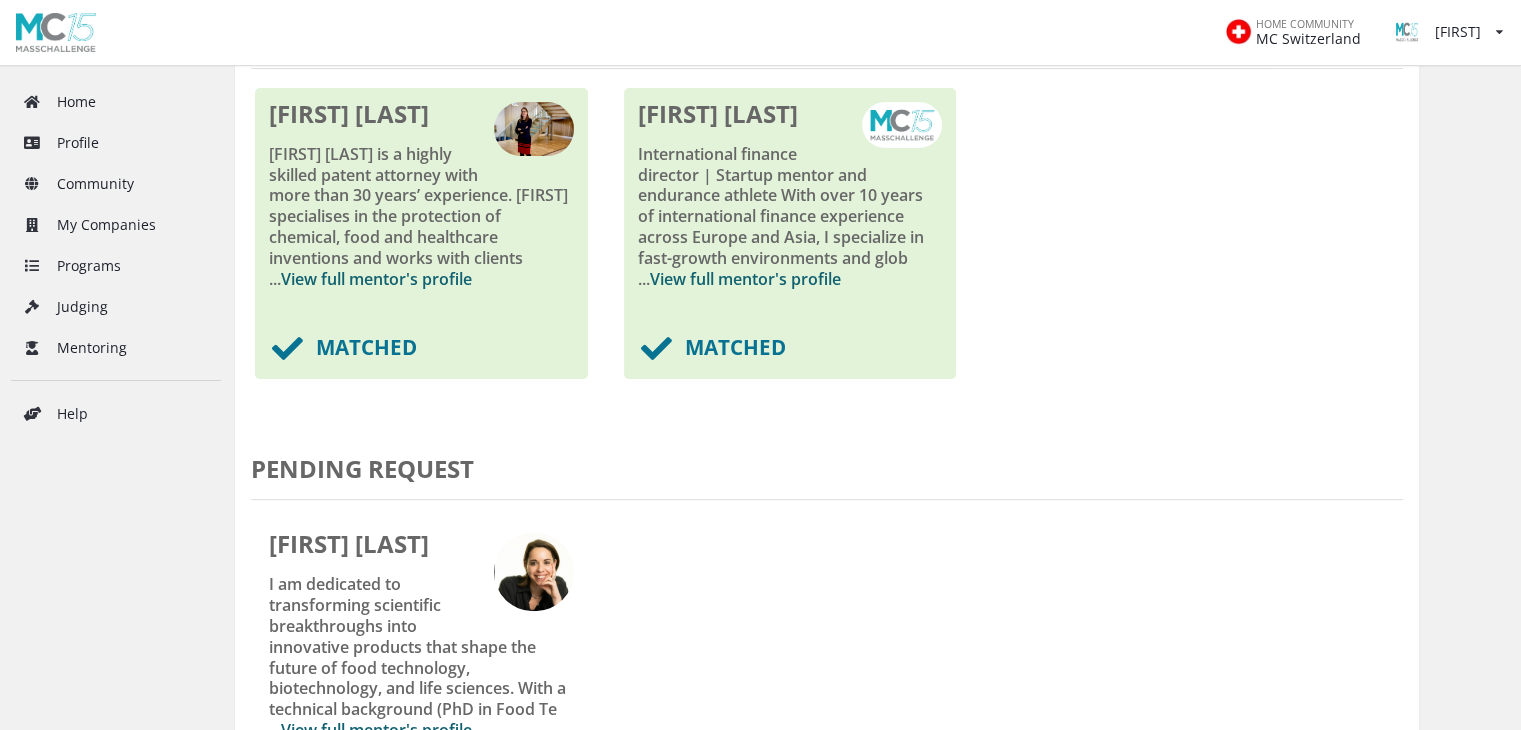 scroll, scrollTop: 355, scrollLeft: 0, axis: vertical 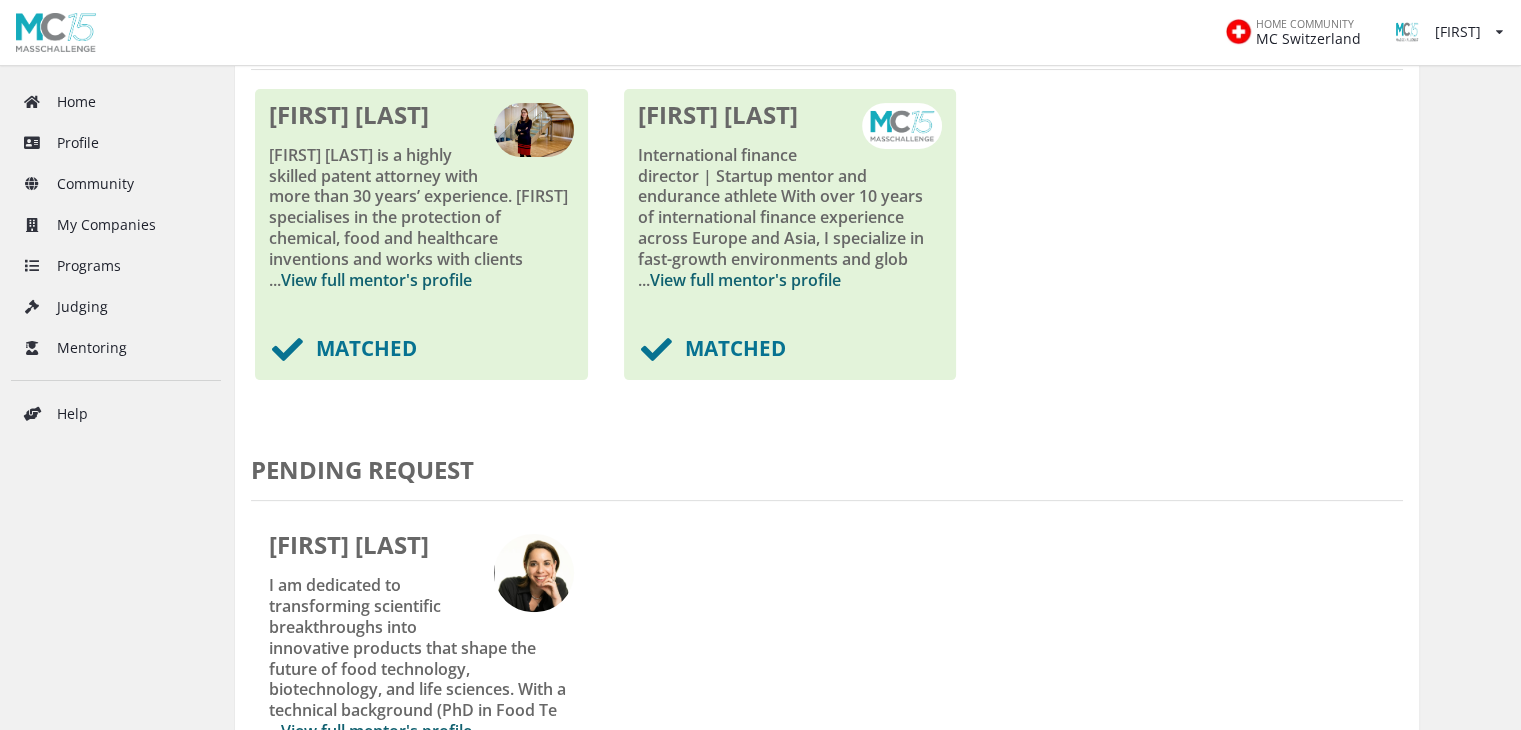 click on "[FIRST] [LAST] International finance director | Startup mentor and endurance athlete
With over 10 years of international finance experience across Europe and Asia, I specialize in fast-growth environments and glob   ...  View full mentor's profile" at bounding box center [421, 205] 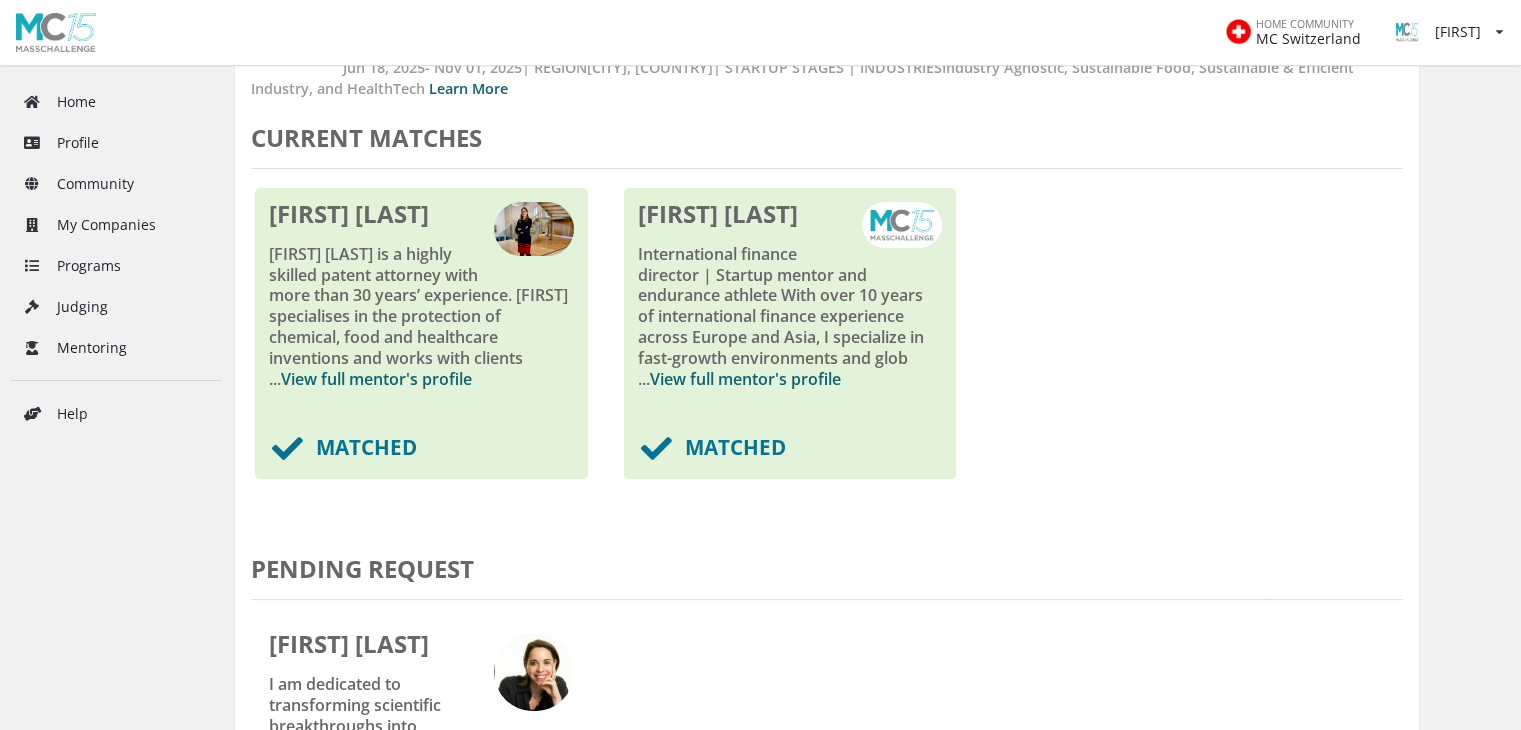 scroll, scrollTop: 255, scrollLeft: 0, axis: vertical 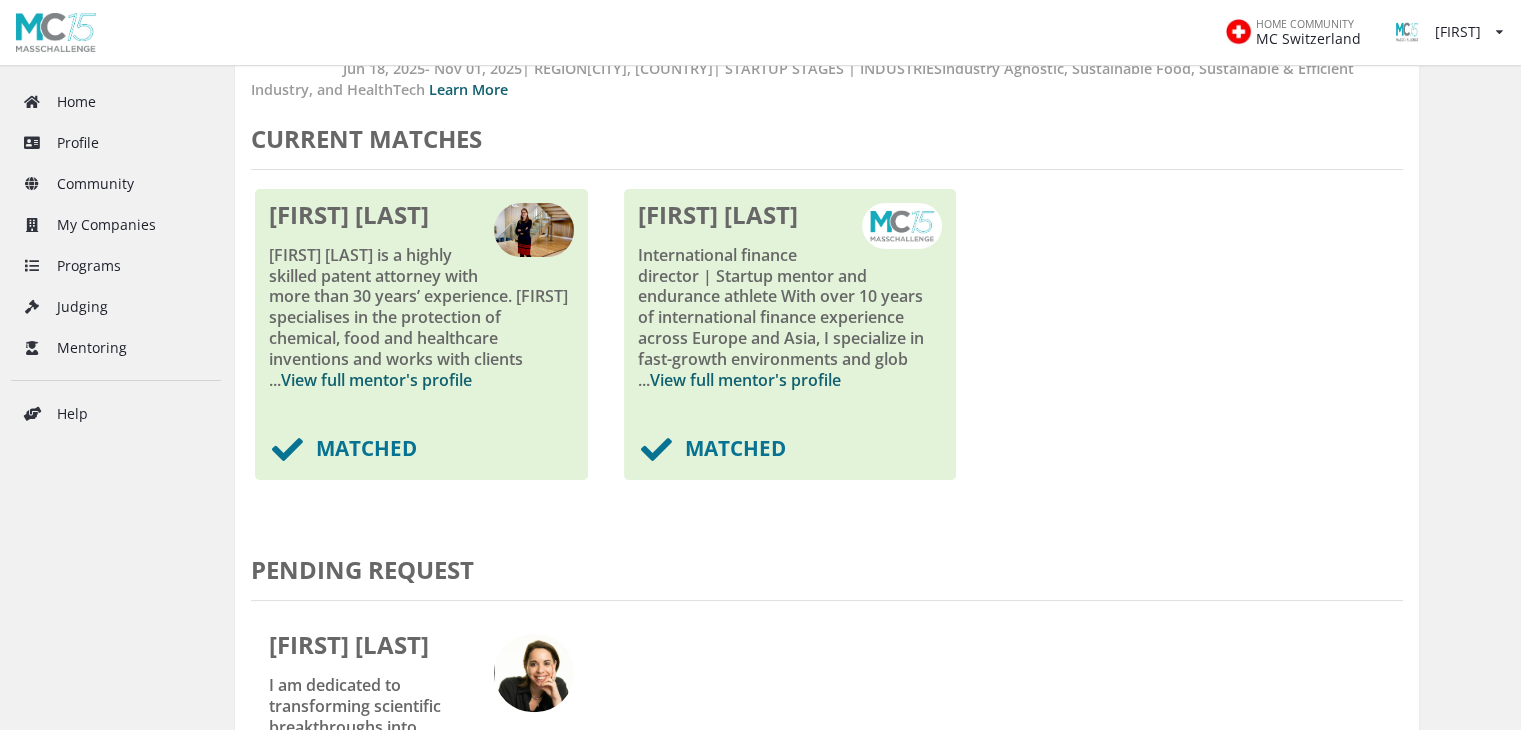 click on "[FIRST] [LAST] International finance director | Startup mentor and endurance athlete
With over 10 years of international finance experience across Europe and Asia, I specialize in fast-growth environments and glob   ...  View full mentor's profile" at bounding box center [421, 305] 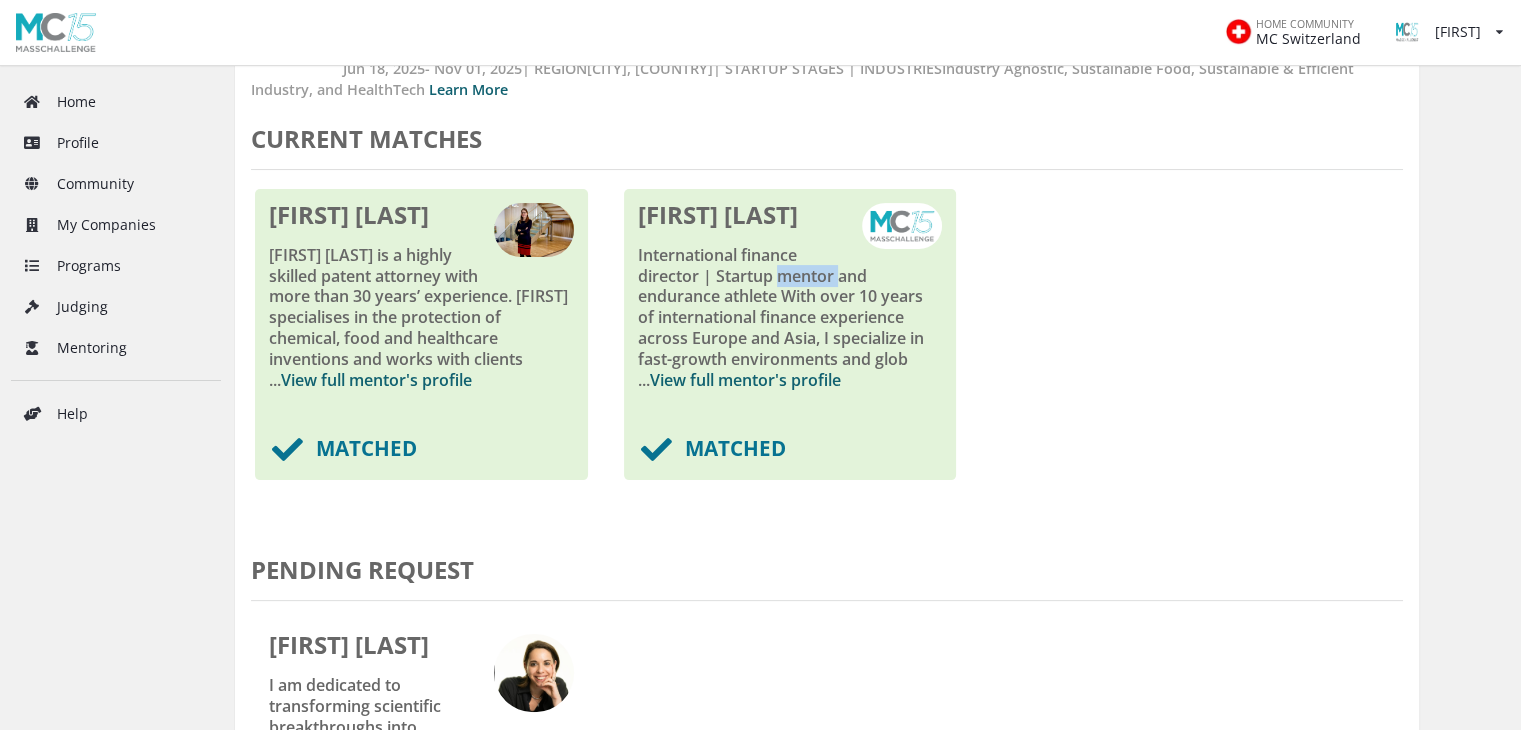 click on "[FIRST] [LAST] International finance director | Startup mentor and endurance athlete
With over 10 years of international finance experience across Europe and Asia, I specialize in fast-growth environments and glob   ...  View full mentor's profile" at bounding box center (421, 305) 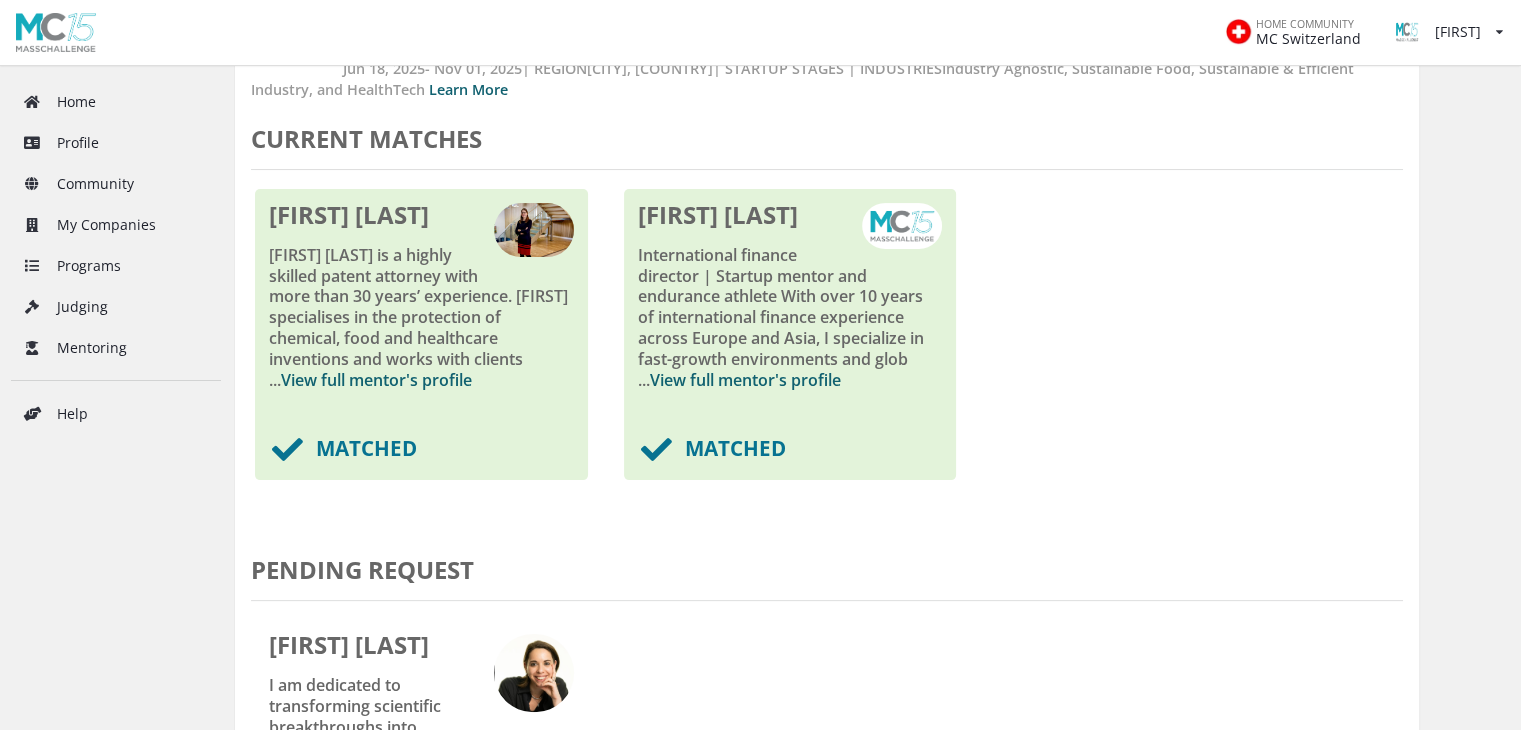 click on "[FIRST] [LAST]" at bounding box center [421, 215] 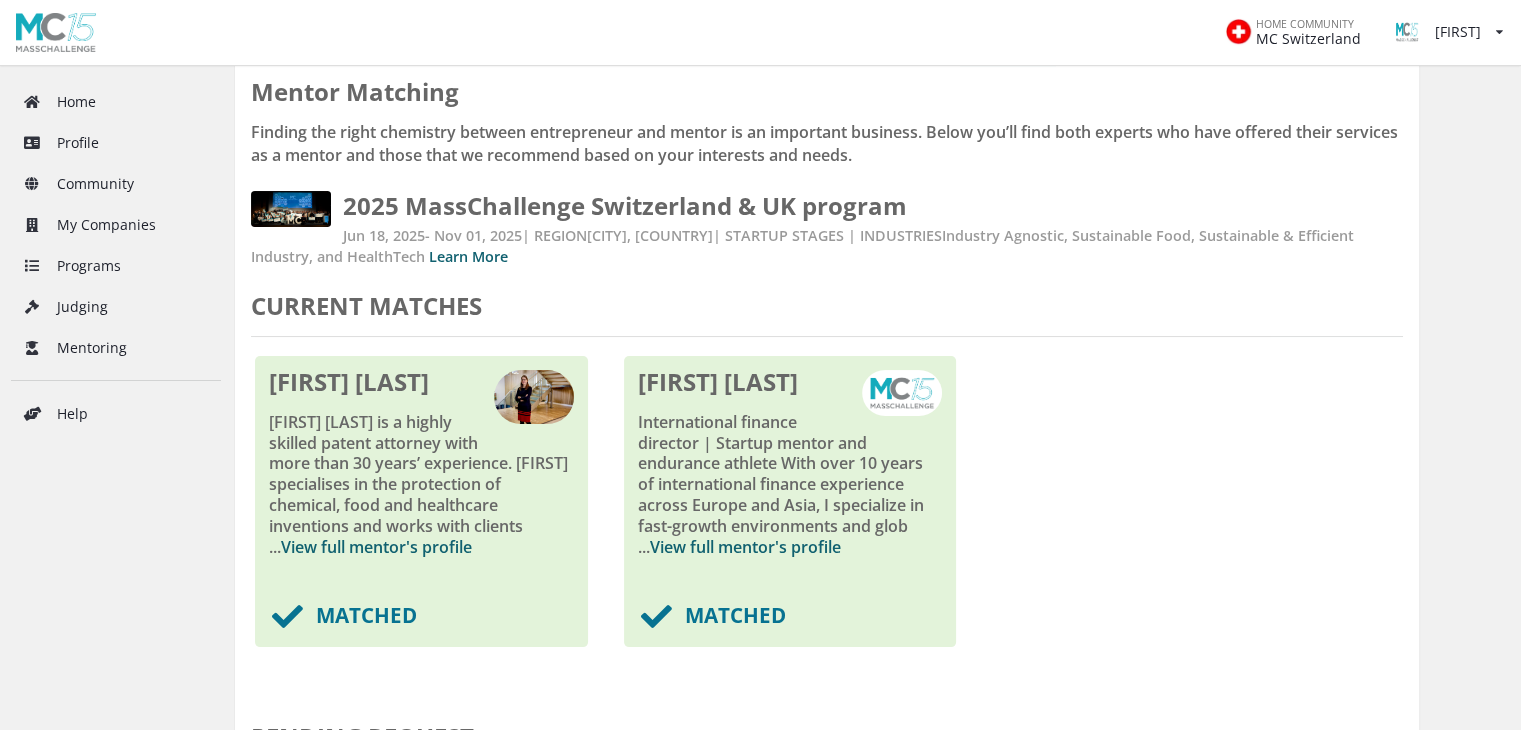scroll, scrollTop: 88, scrollLeft: 0, axis: vertical 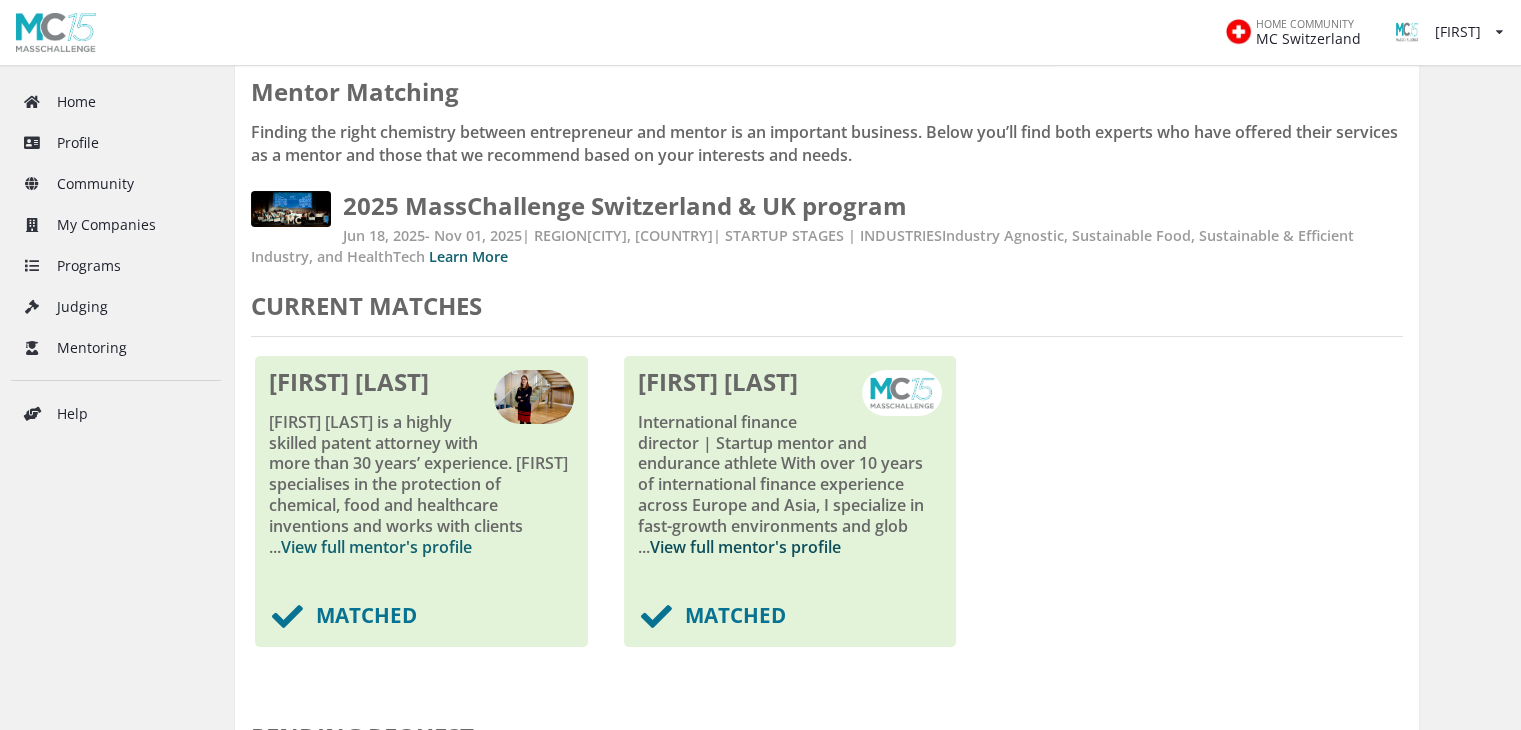 click on "View full mentor's profile" at bounding box center (745, 547) 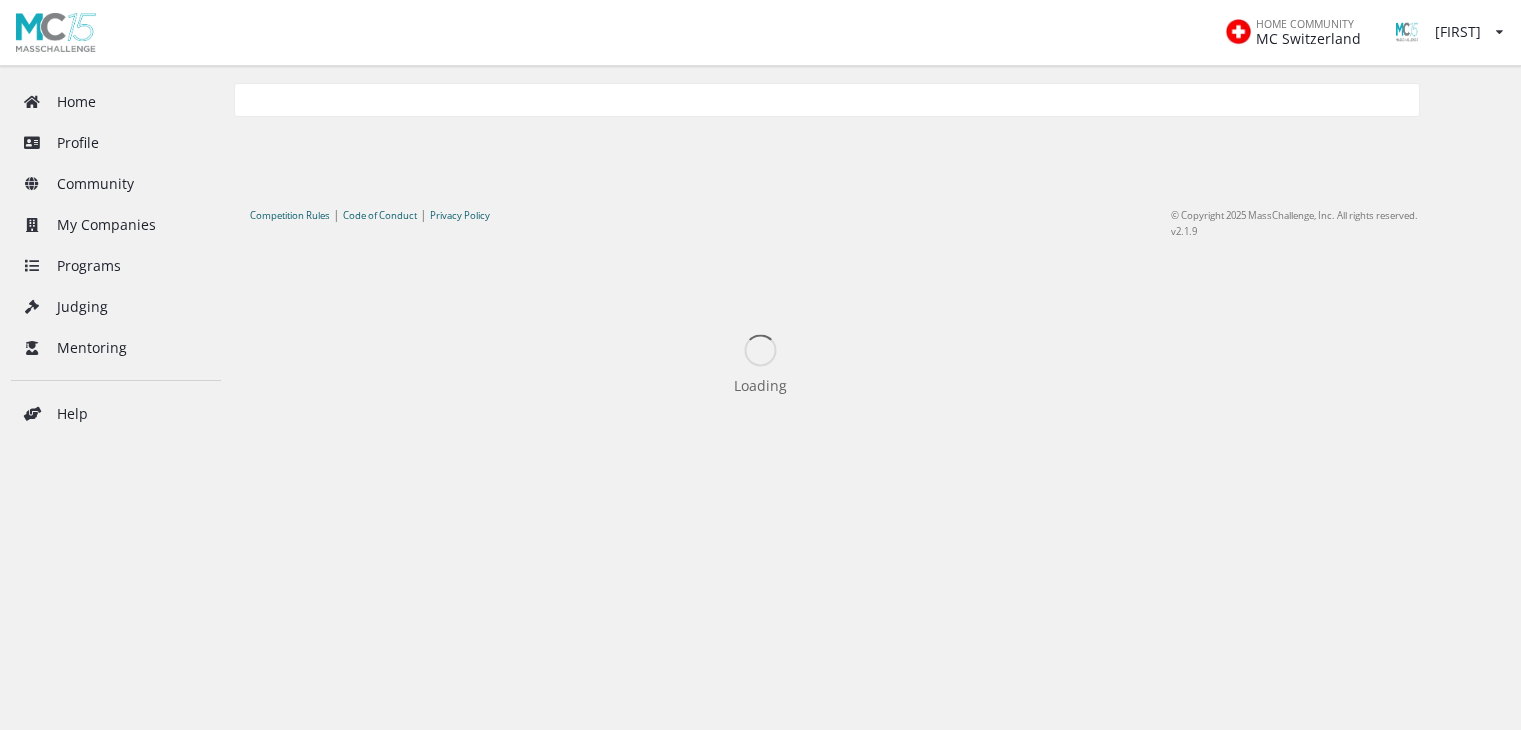 scroll, scrollTop: 0, scrollLeft: 0, axis: both 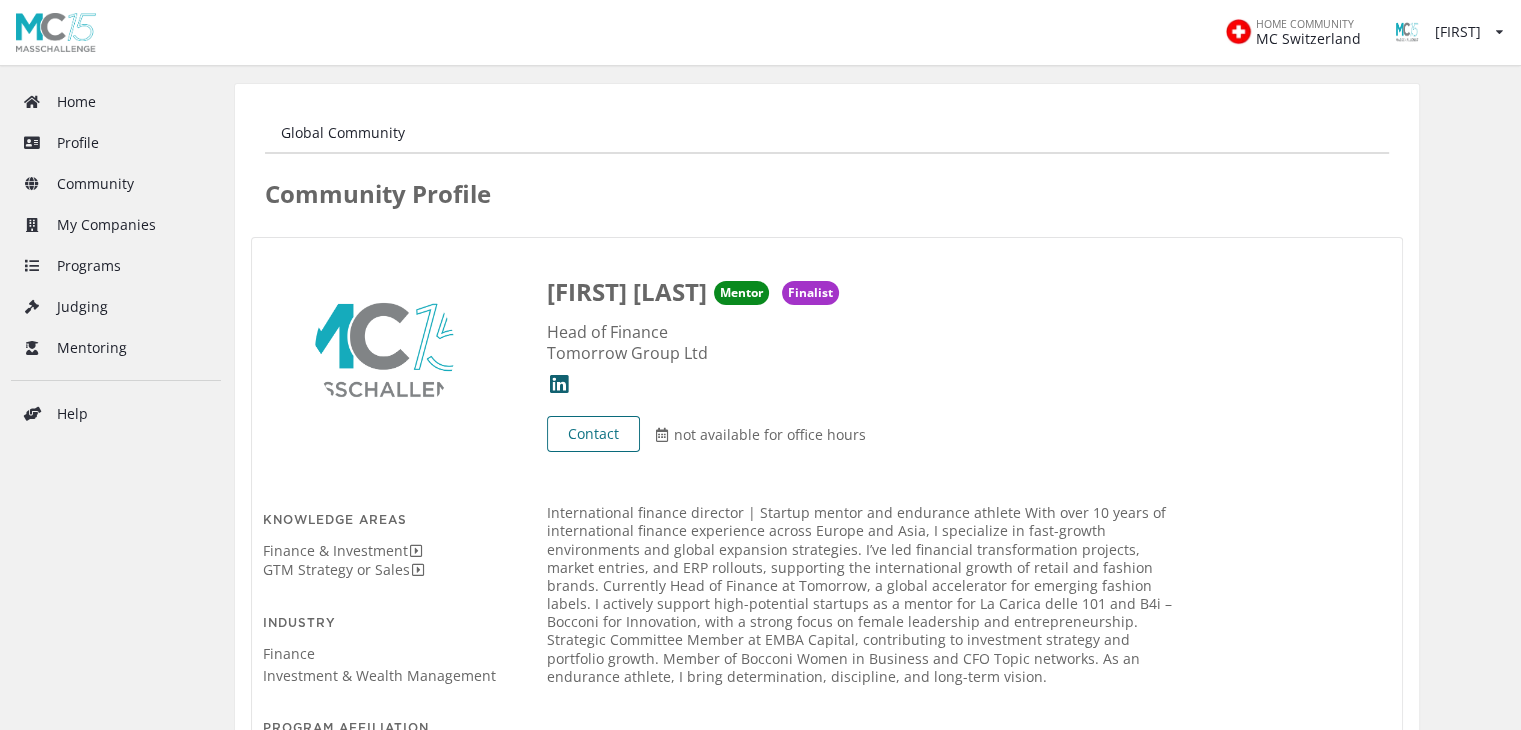 click on "Contact" at bounding box center [593, 434] 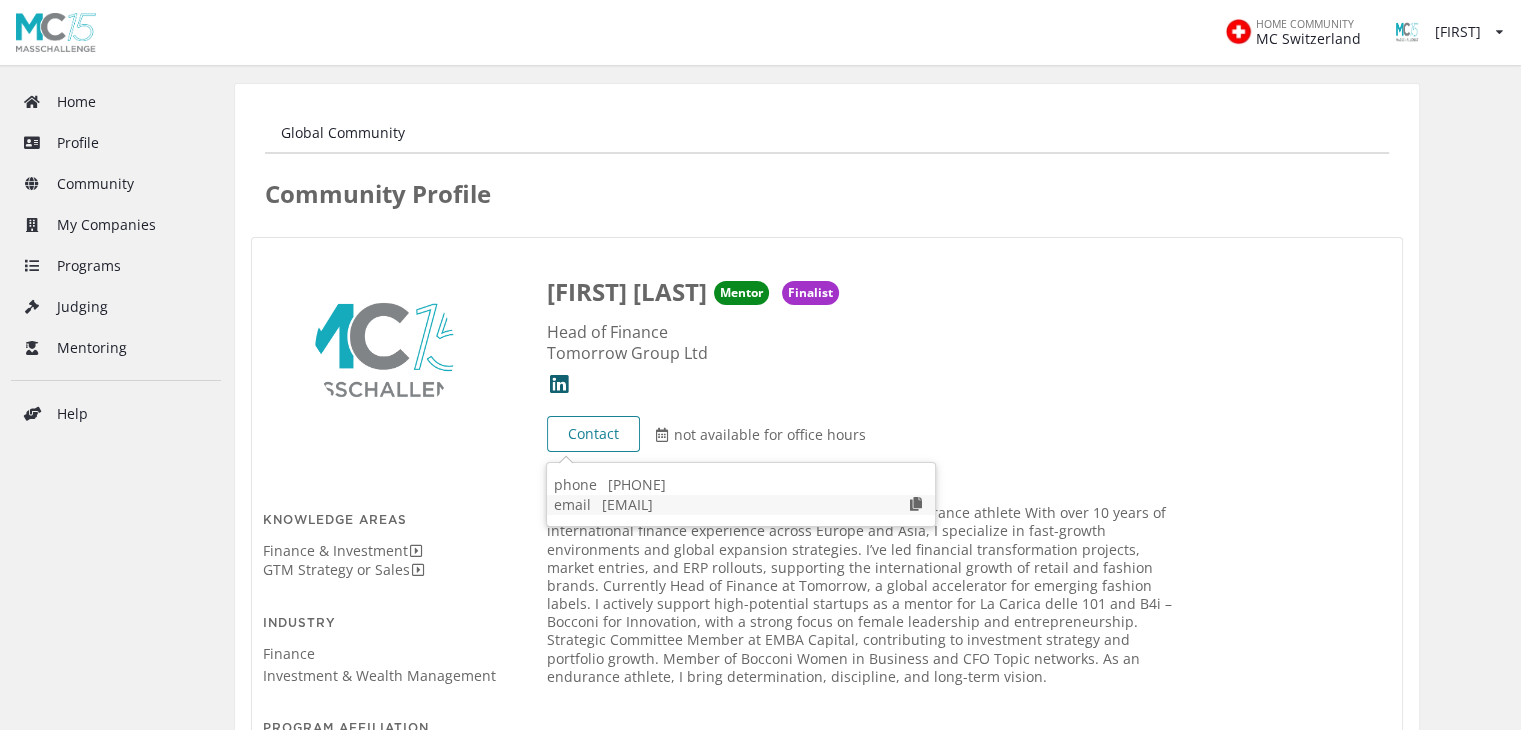 click at bounding box center [916, 504] 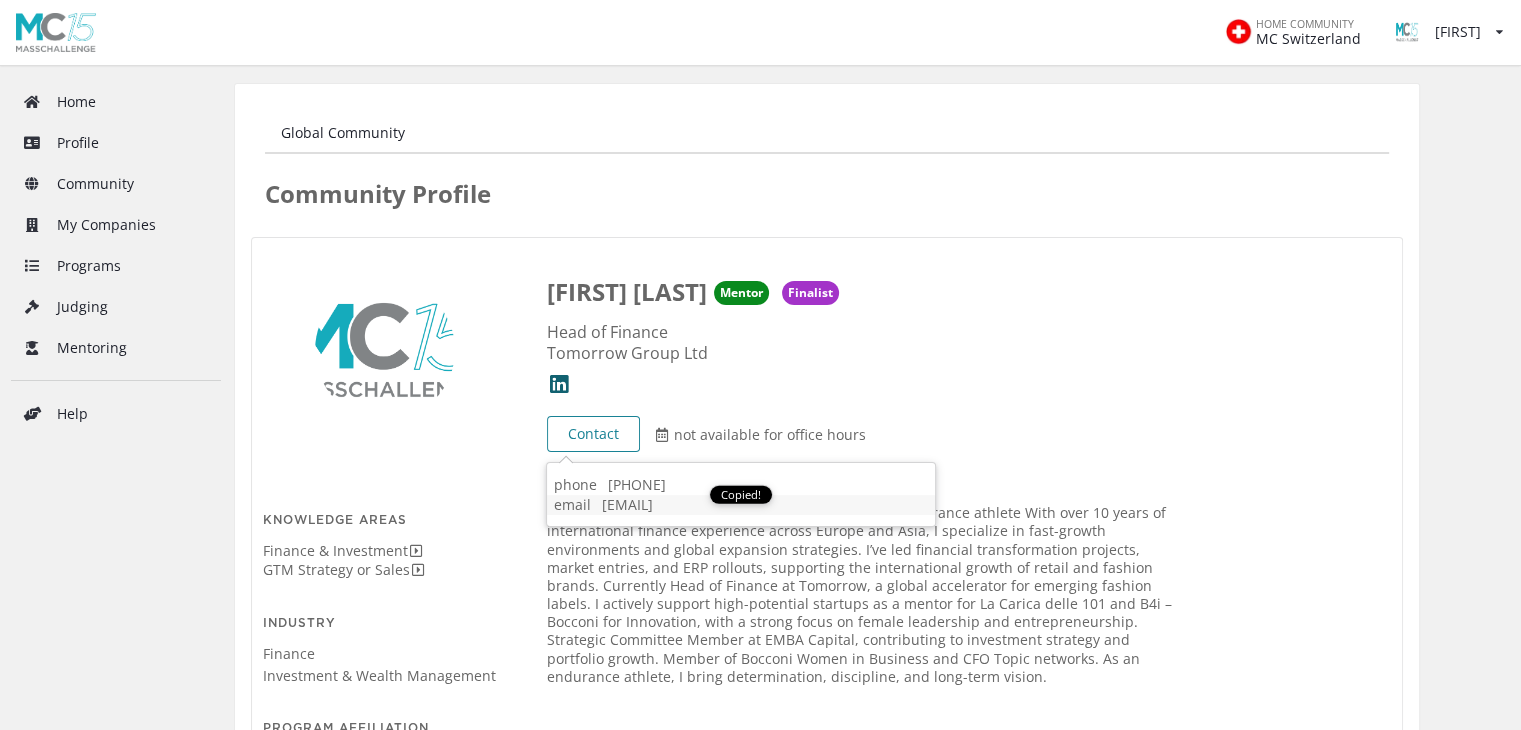 click on "Tomorrow Group Ltd" at bounding box center (864, 353) 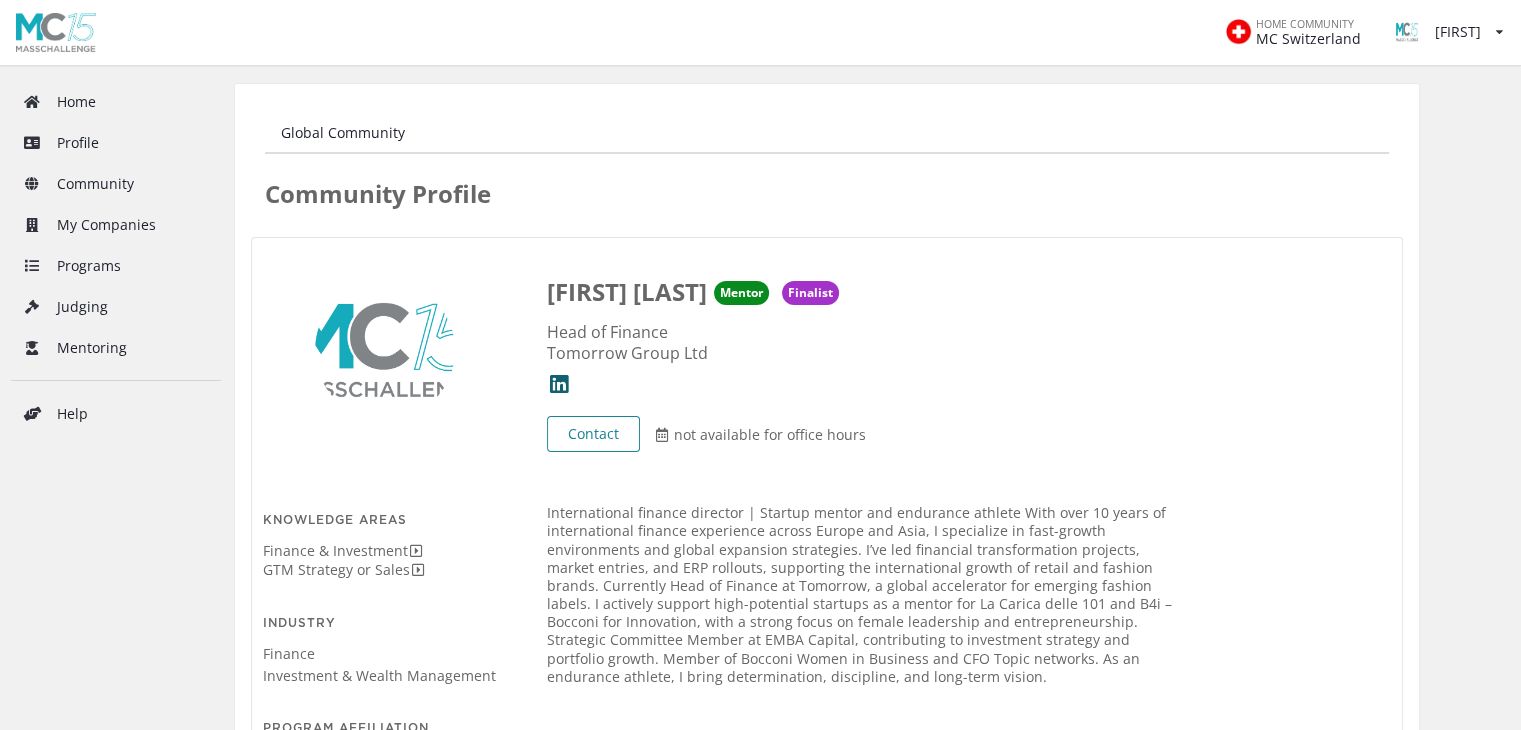 scroll, scrollTop: 59, scrollLeft: 0, axis: vertical 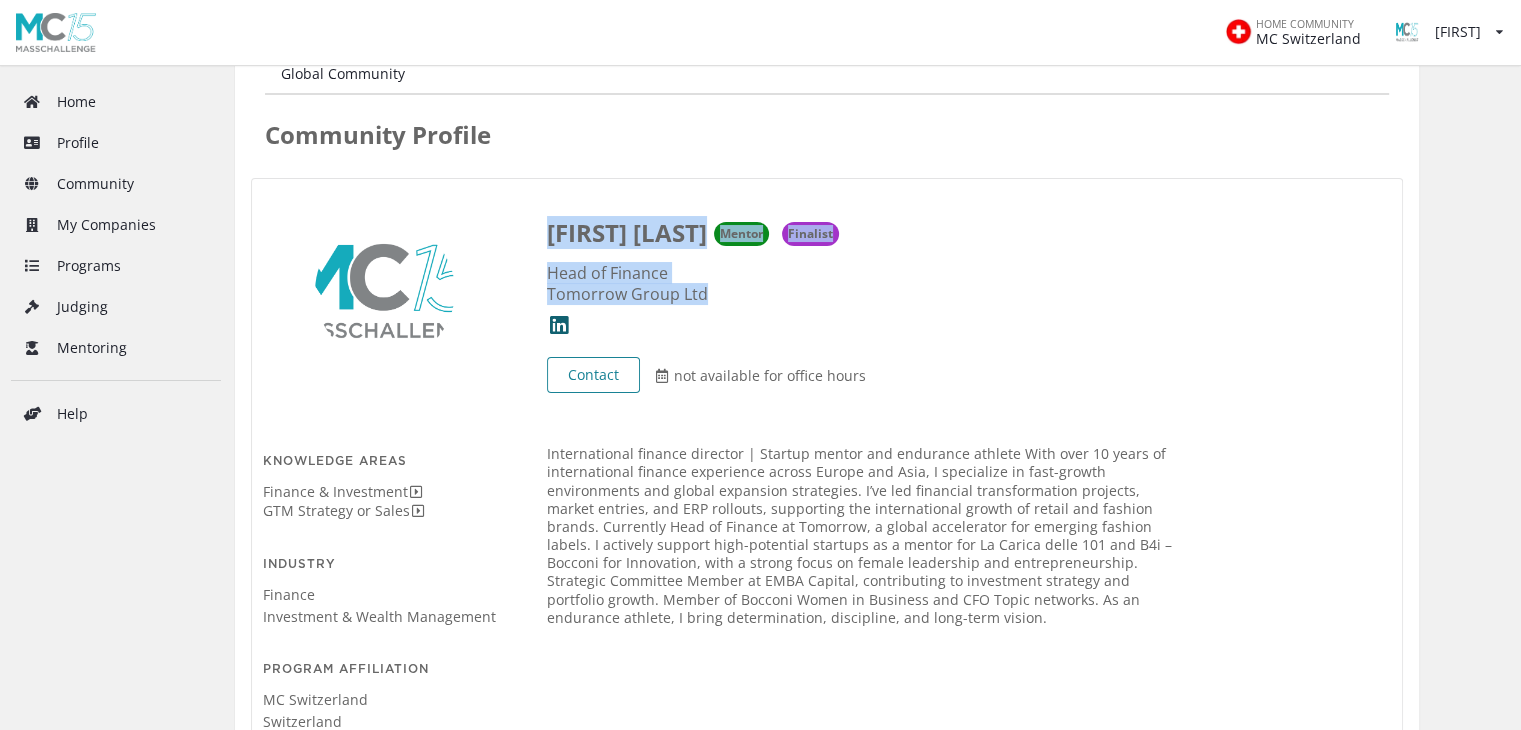drag, startPoint x: 712, startPoint y: 294, endPoint x: 524, endPoint y: 297, distance: 188.02394 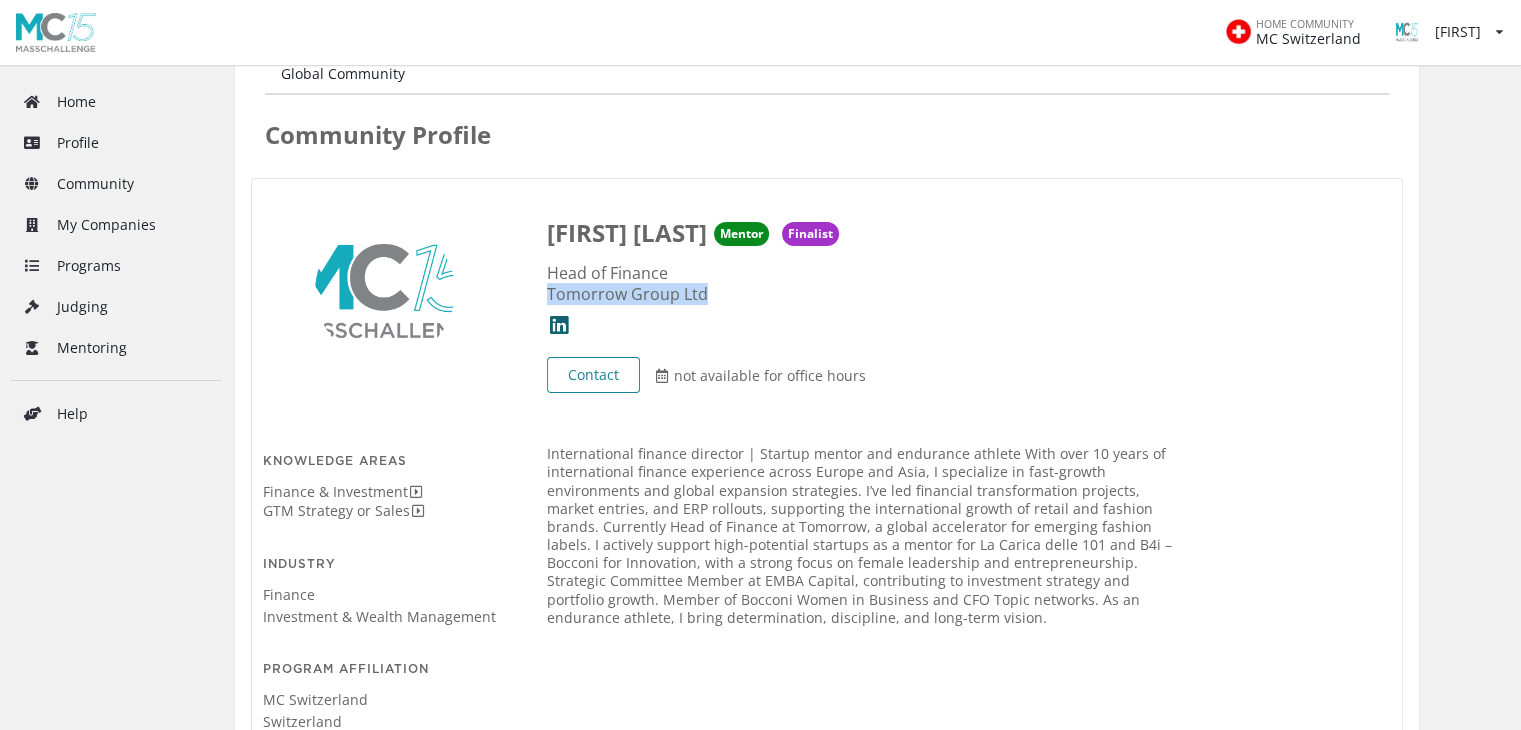 drag, startPoint x: 704, startPoint y: 297, endPoint x: 548, endPoint y: 297, distance: 156 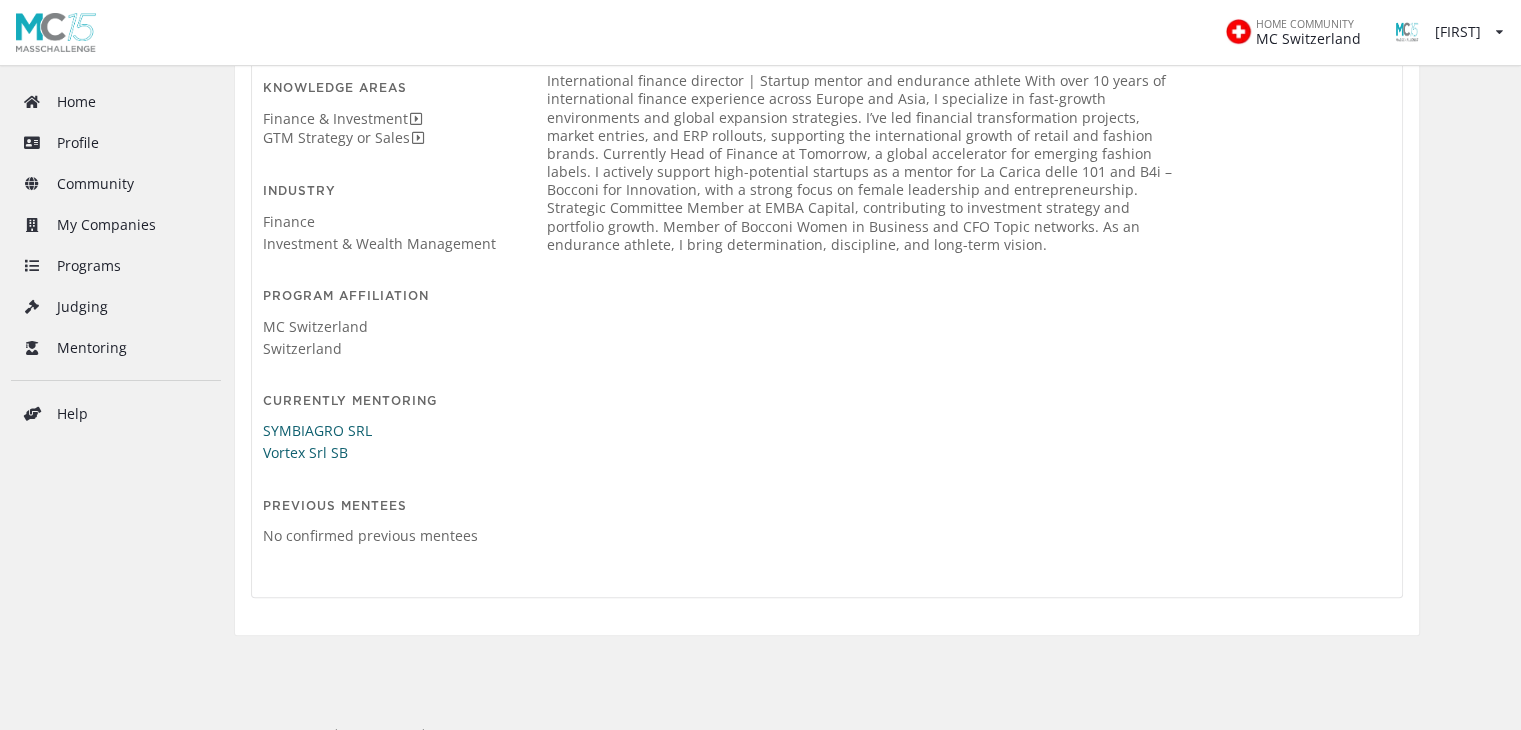 scroll, scrollTop: 468, scrollLeft: 0, axis: vertical 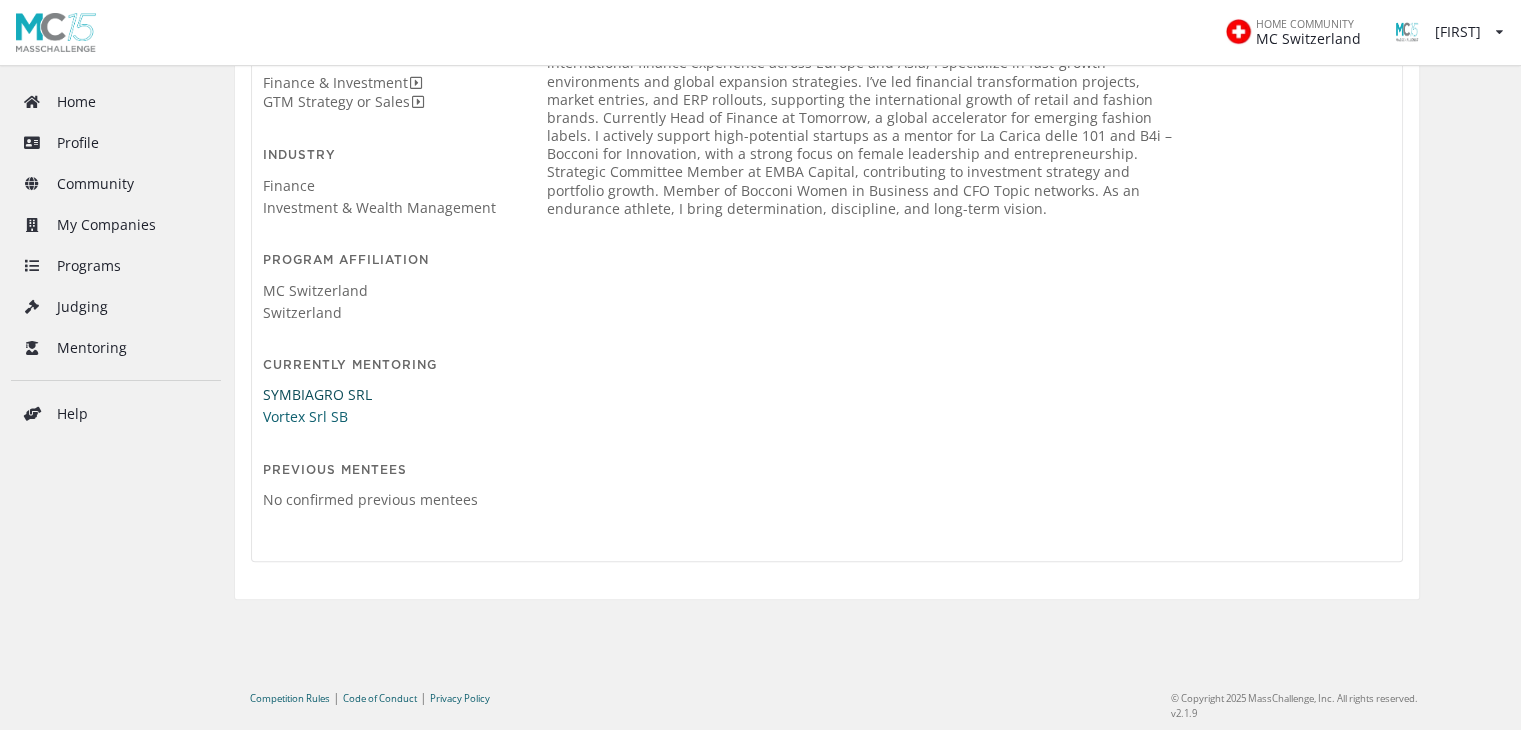 click on "SYMBIAGRO SRL" at bounding box center [386, 396] 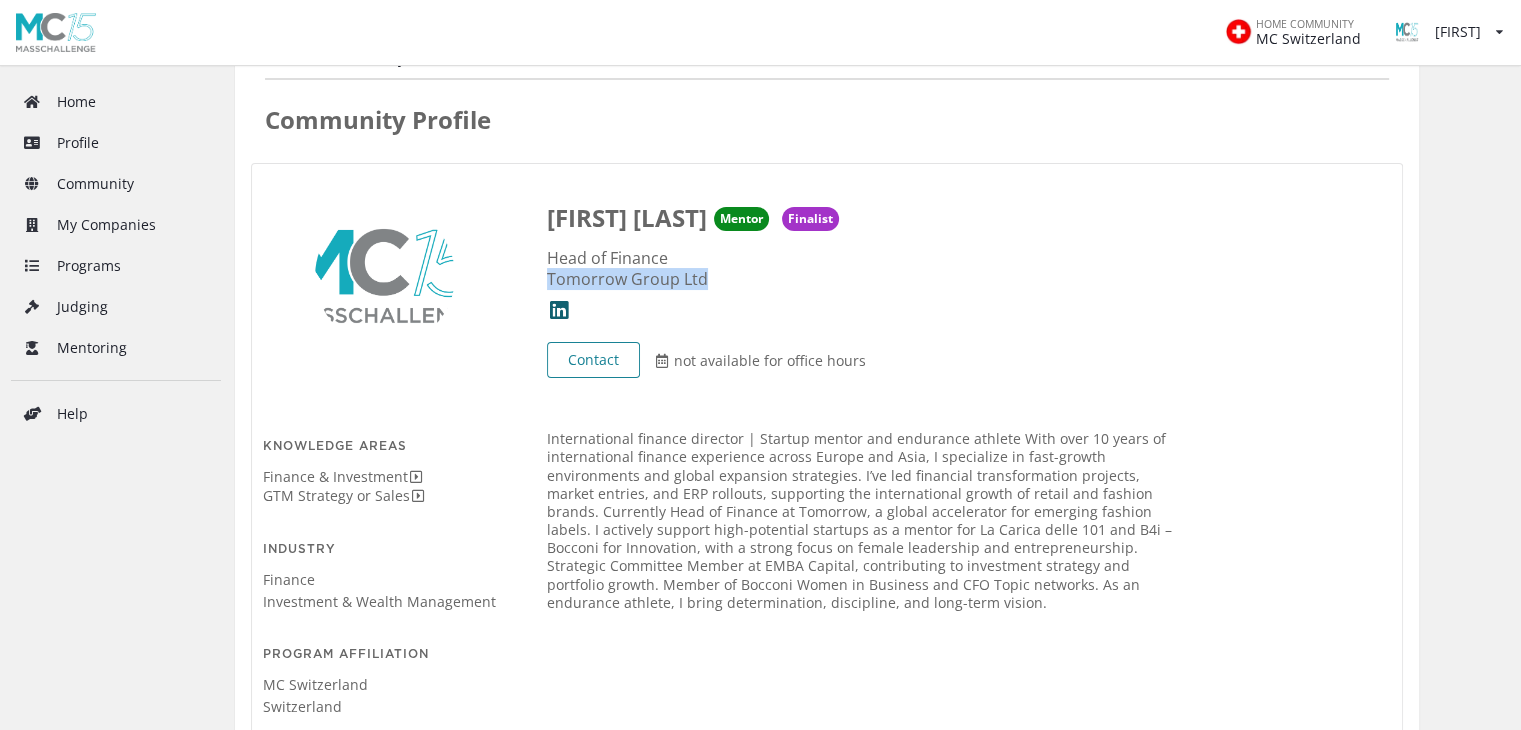 scroll, scrollTop: 43, scrollLeft: 0, axis: vertical 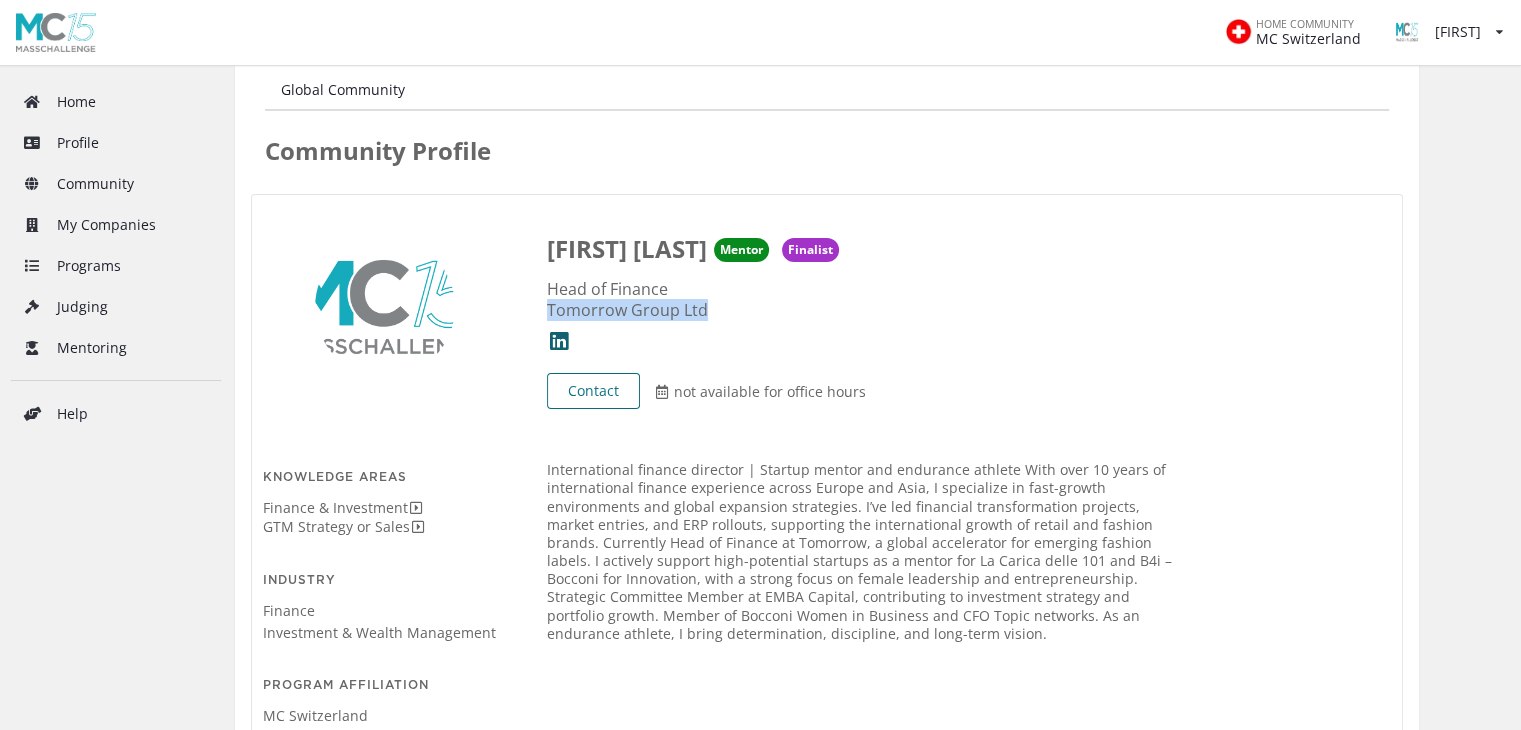 click on "Contact" at bounding box center (593, 391) 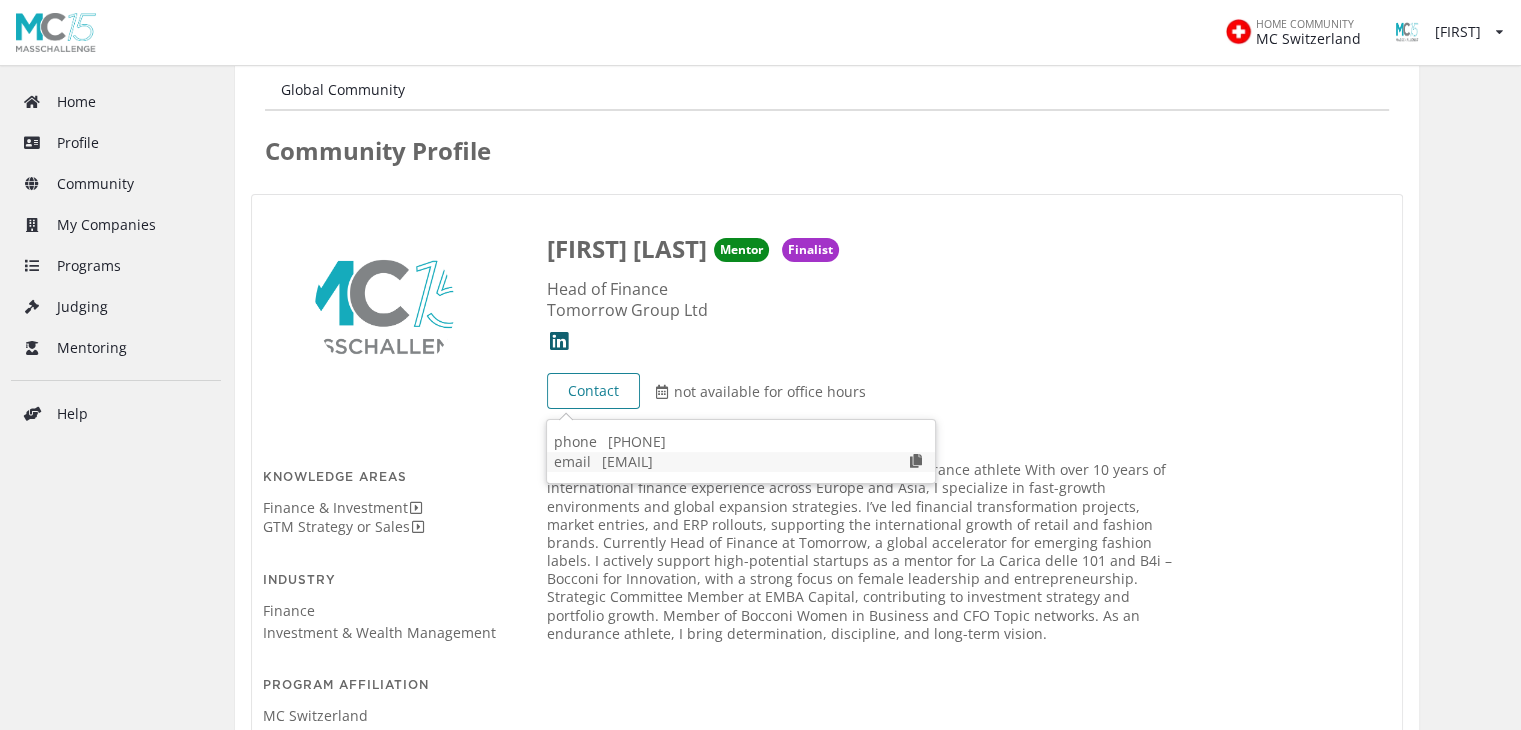click at bounding box center (916, 461) 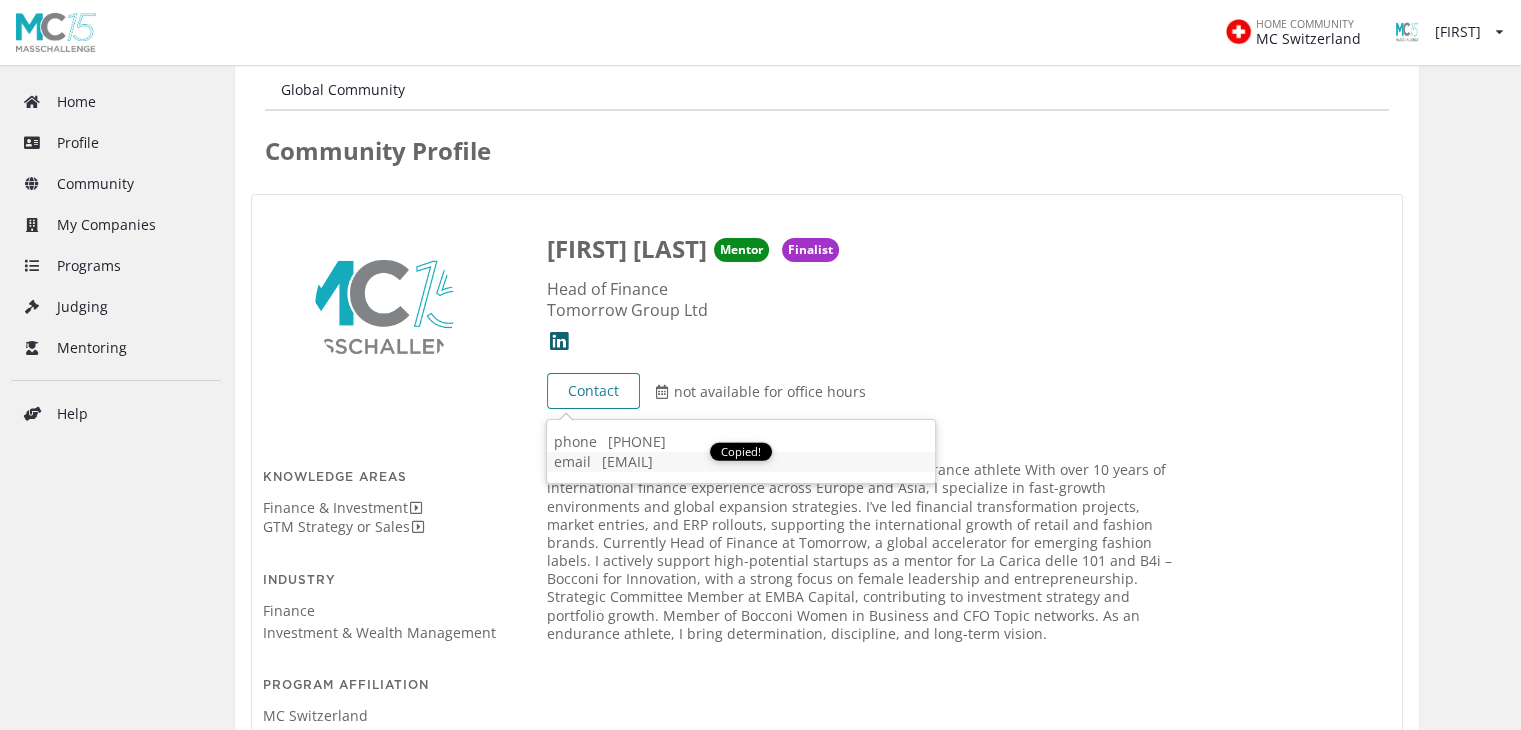 click on "ILARIA BUSO Mentor Finalist" at bounding box center [864, 249] 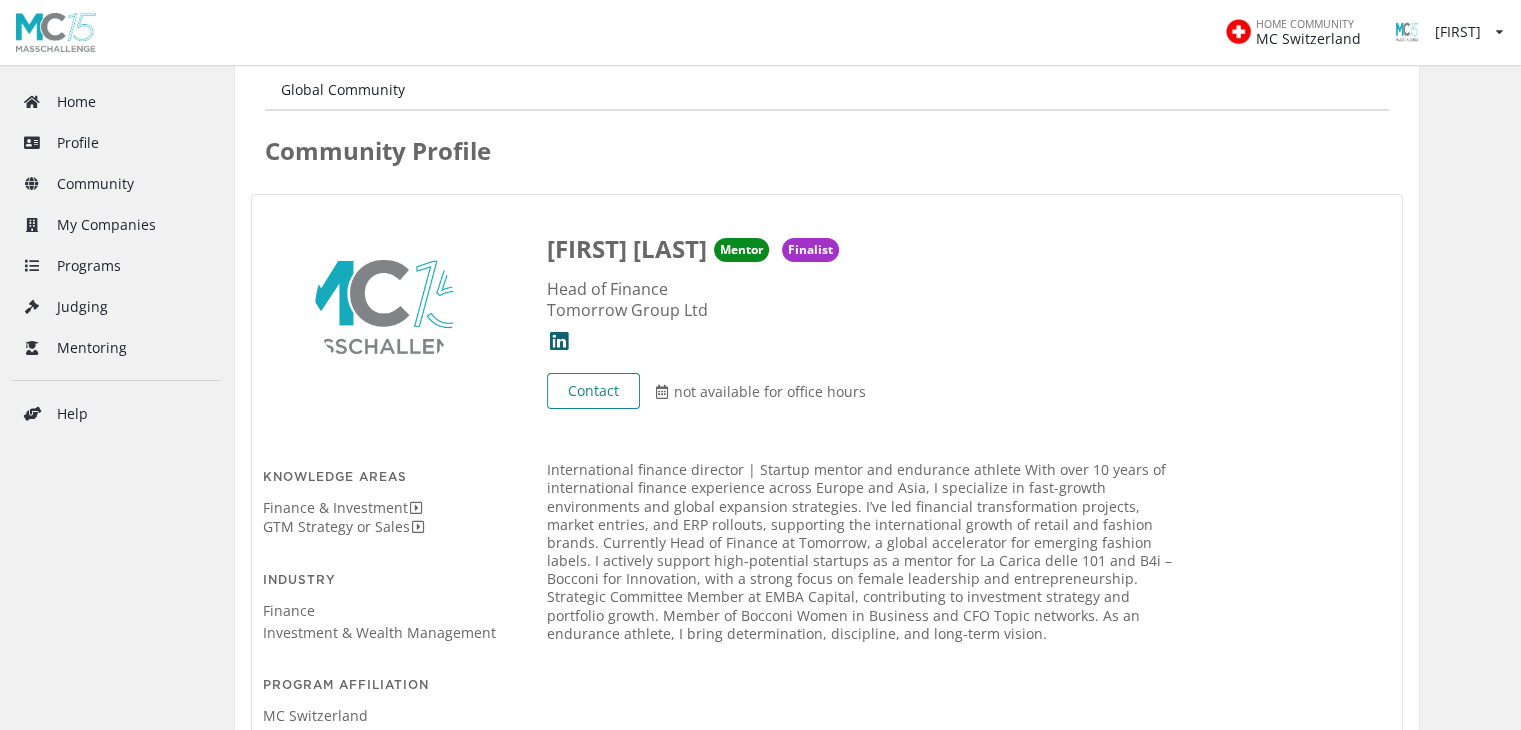 click on "Global Community Community Profile" at bounding box center (827, 118) 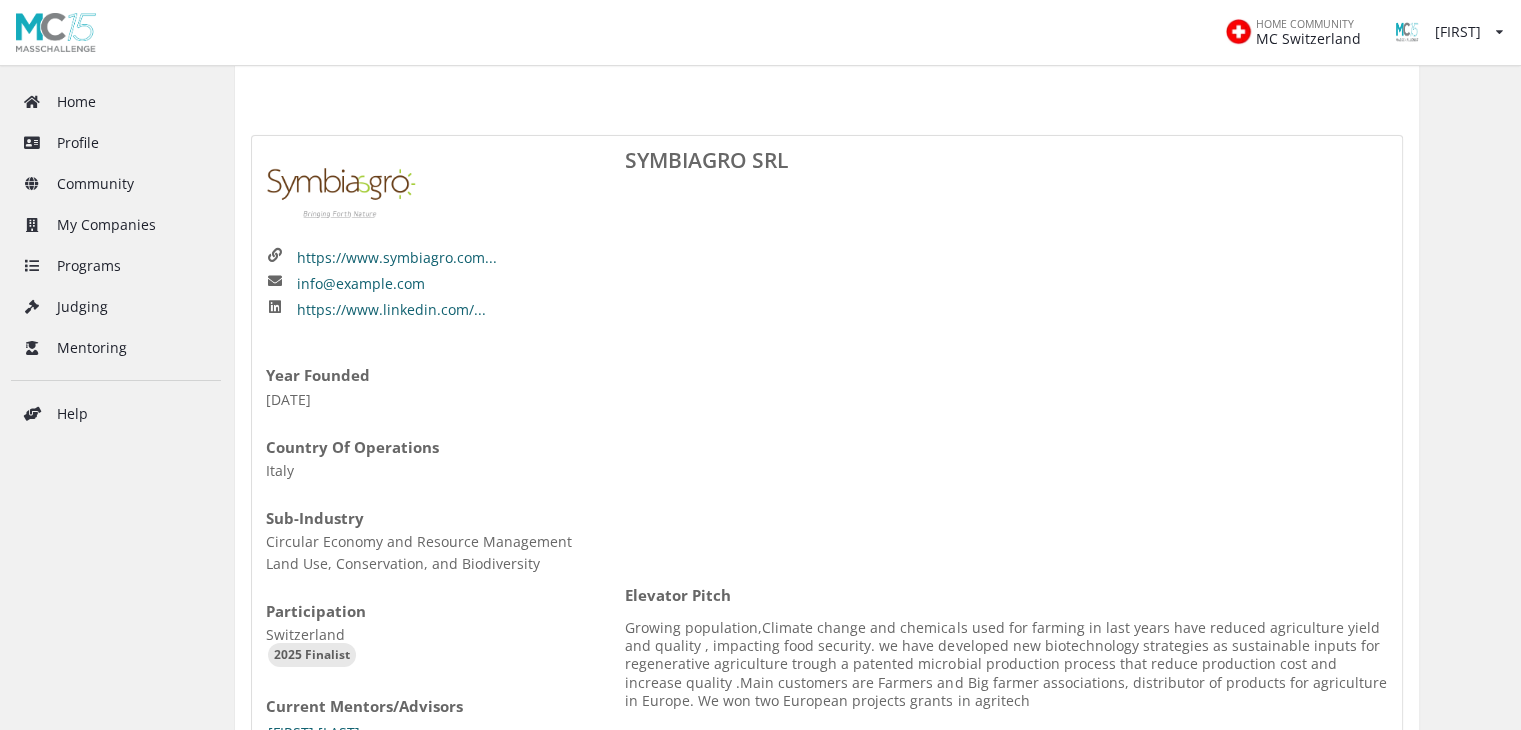 scroll, scrollTop: 0, scrollLeft: 0, axis: both 